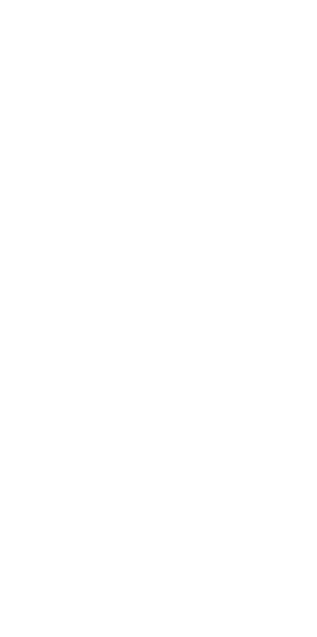 scroll, scrollTop: 0, scrollLeft: 0, axis: both 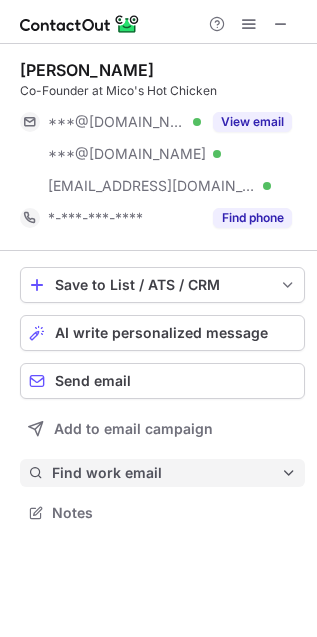click on "Find work email" at bounding box center (166, 473) 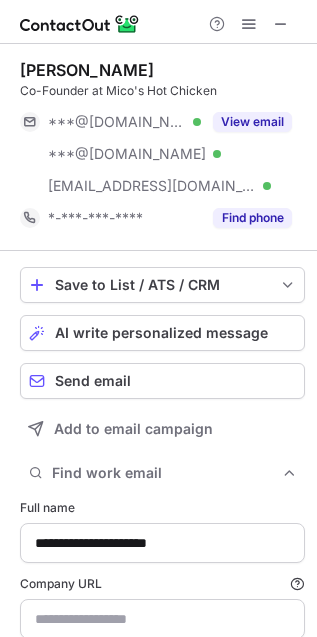 scroll, scrollTop: 10, scrollLeft: 10, axis: both 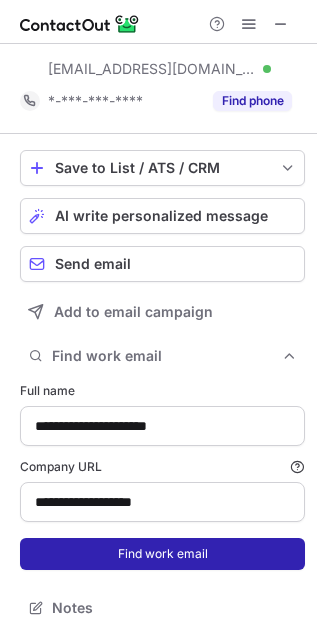 click on "Find work email" at bounding box center (162, 554) 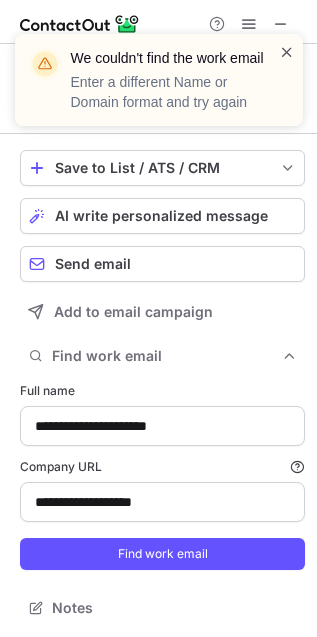 click at bounding box center [287, 52] 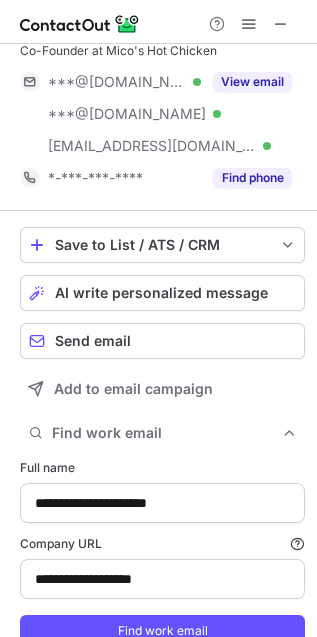 scroll, scrollTop: 0, scrollLeft: 0, axis: both 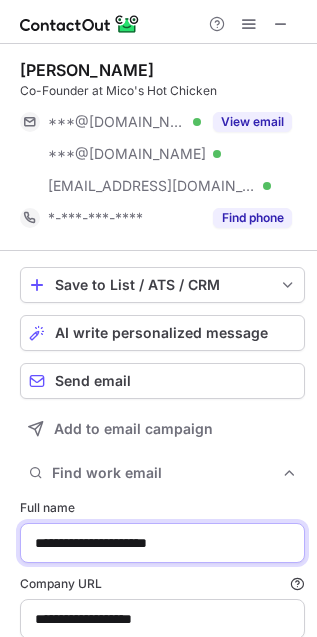 click on "**********" at bounding box center [162, 543] 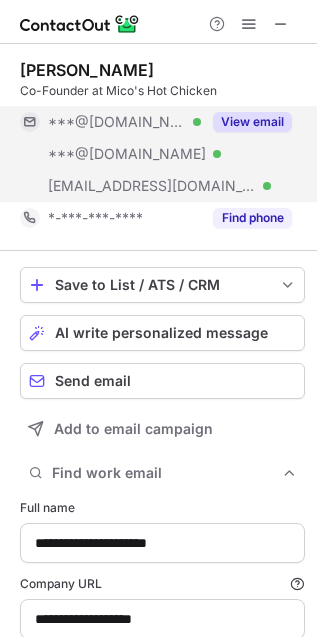 click on "View email" at bounding box center [252, 122] 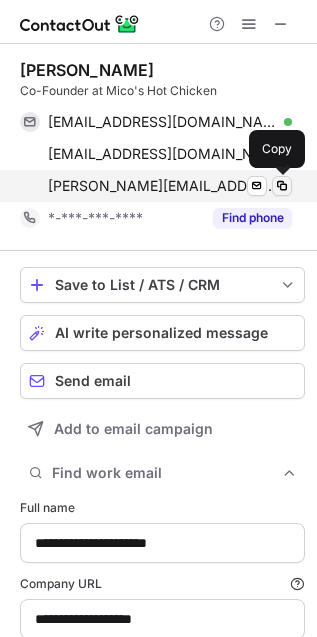 click at bounding box center [282, 186] 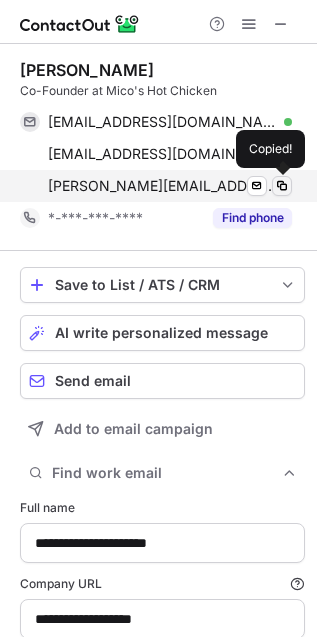 click at bounding box center (282, 186) 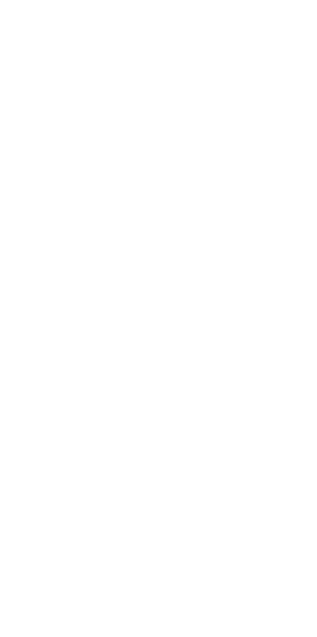 scroll, scrollTop: 0, scrollLeft: 0, axis: both 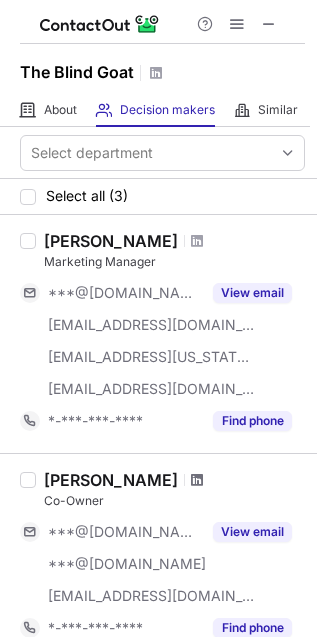 click at bounding box center (197, 480) 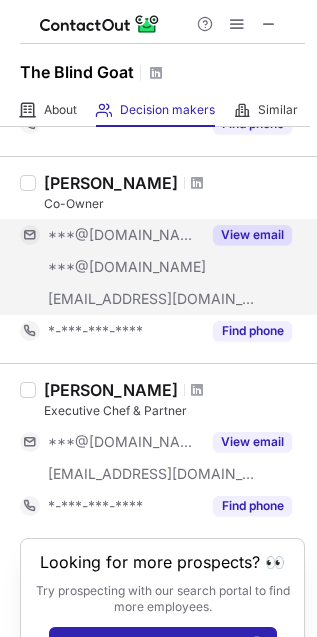 scroll, scrollTop: 368, scrollLeft: 0, axis: vertical 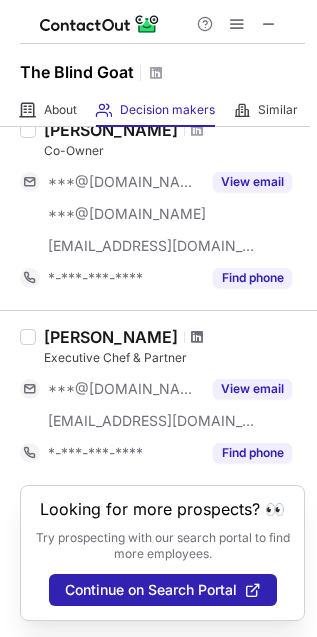 click at bounding box center (197, 337) 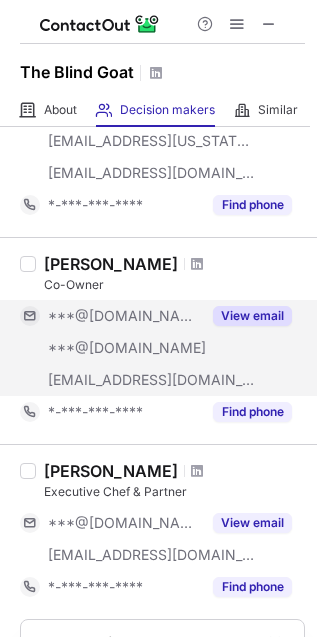 scroll, scrollTop: 0, scrollLeft: 0, axis: both 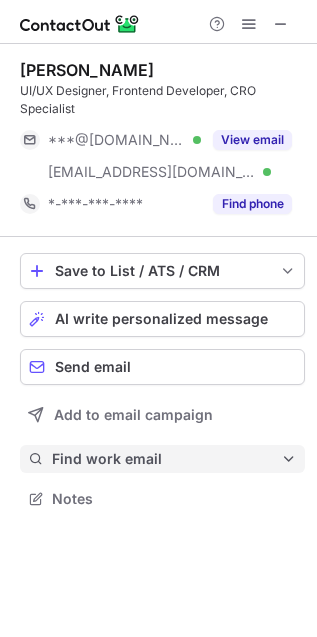 click on "Find work email" at bounding box center (166, 459) 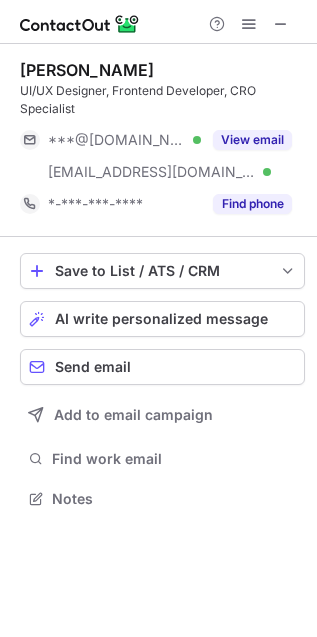 scroll, scrollTop: 10, scrollLeft: 10, axis: both 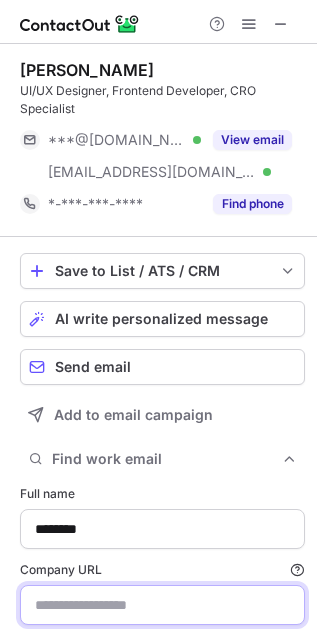 click on "Company URL Finding work email will consume 1 credit if a match is found." at bounding box center [162, 605] 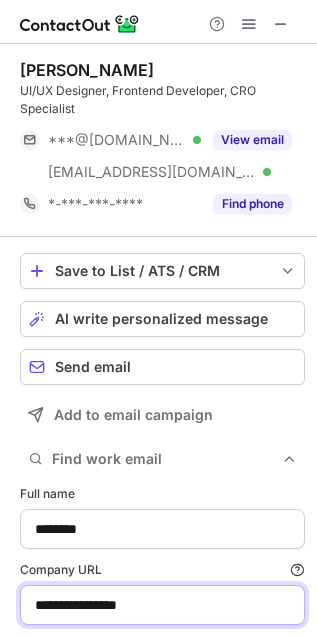 scroll, scrollTop: 103, scrollLeft: 0, axis: vertical 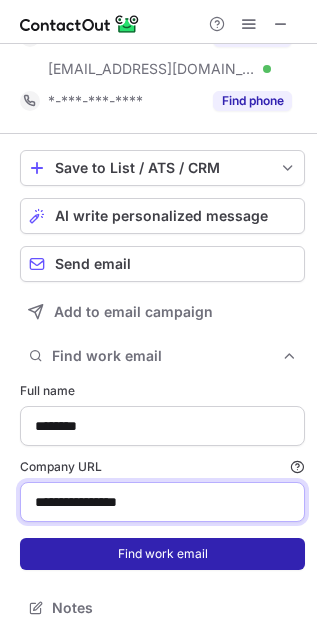 type on "**********" 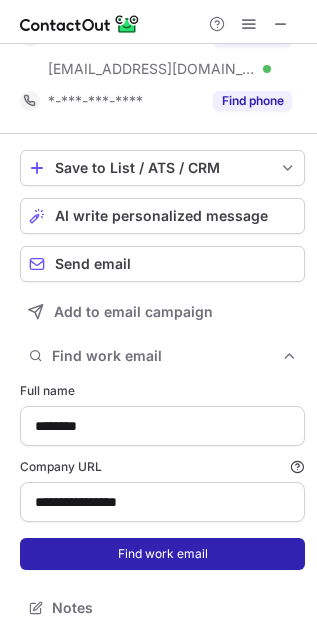 click on "Find work email" at bounding box center [162, 554] 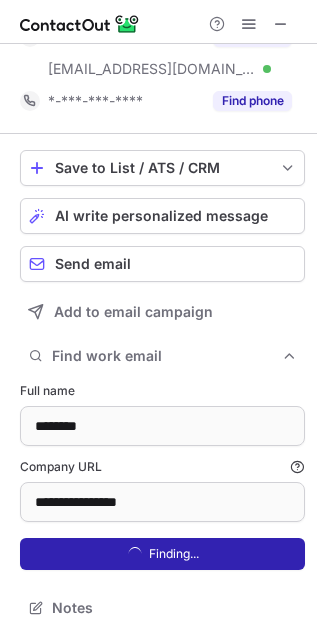 scroll, scrollTop: 10, scrollLeft: 10, axis: both 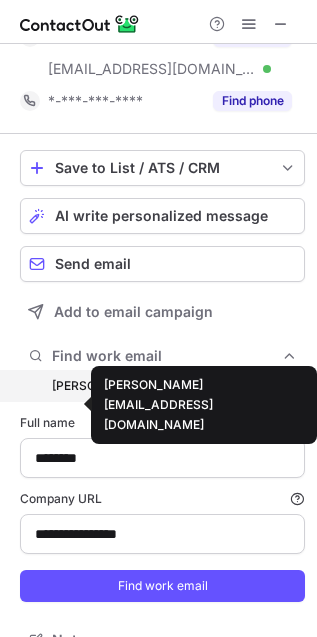 click on "john@theblindgoat.com" at bounding box center (155, 386) 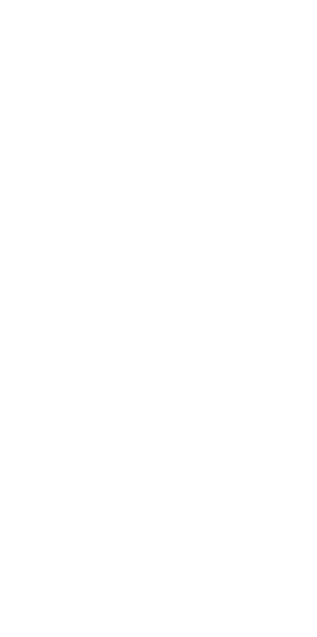 scroll, scrollTop: 0, scrollLeft: 0, axis: both 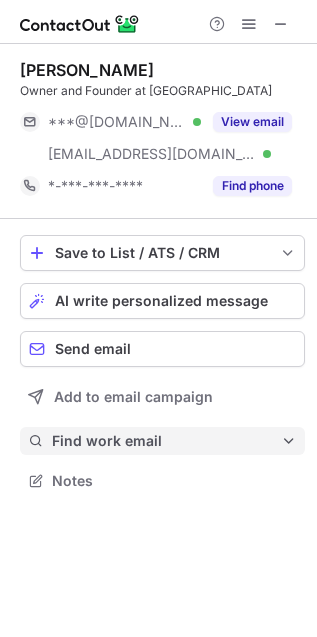 drag, startPoint x: 142, startPoint y: 430, endPoint x: 142, endPoint y: 451, distance: 21 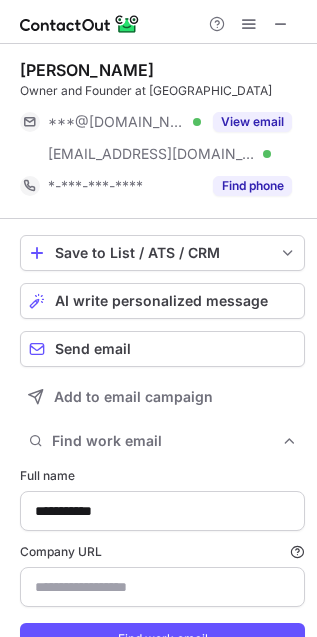 scroll, scrollTop: 10, scrollLeft: 10, axis: both 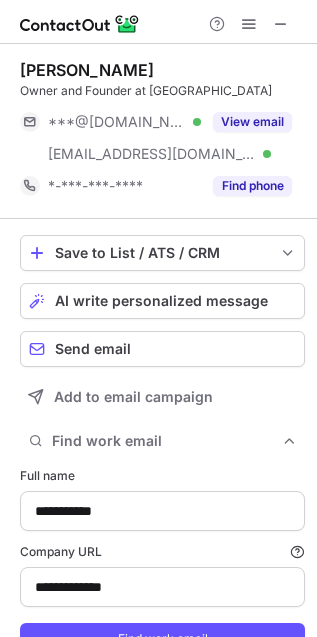 type on "**********" 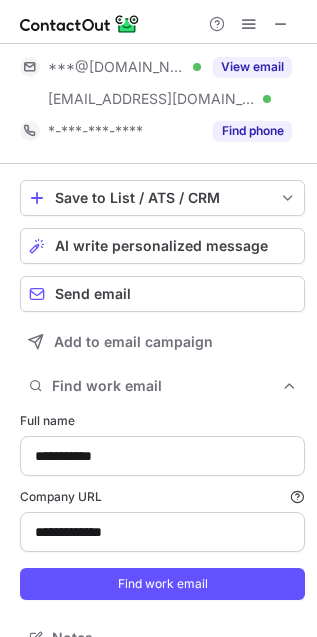 scroll, scrollTop: 85, scrollLeft: 0, axis: vertical 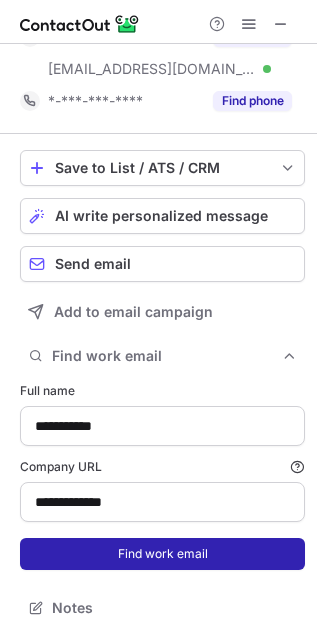click on "Find work email" at bounding box center [162, 554] 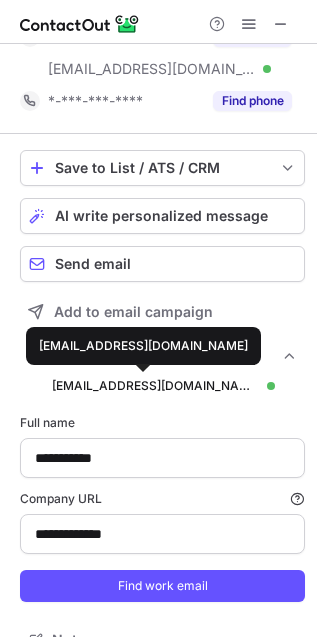 scroll, scrollTop: 10, scrollLeft: 10, axis: both 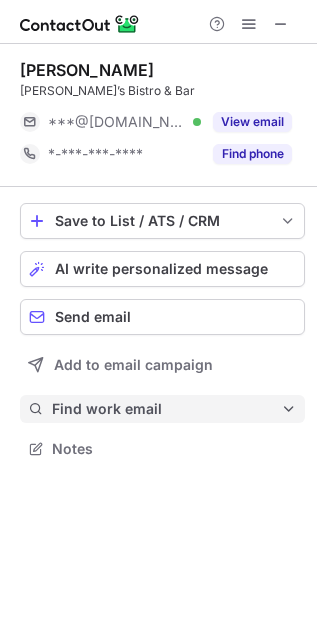 click on "Find work email" at bounding box center (166, 409) 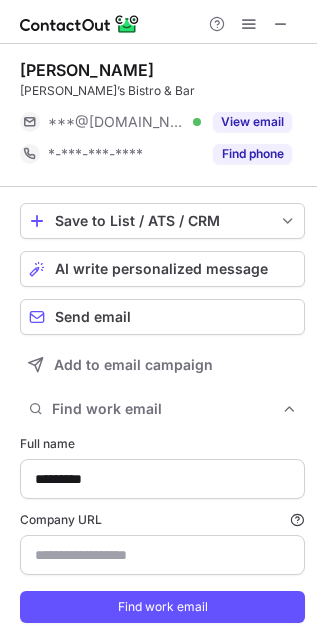 scroll, scrollTop: 10, scrollLeft: 10, axis: both 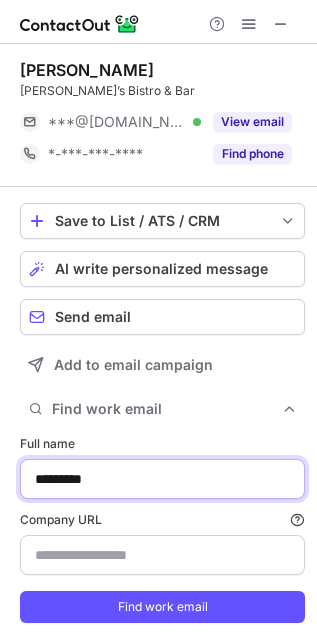 click on "*********" at bounding box center [162, 479] 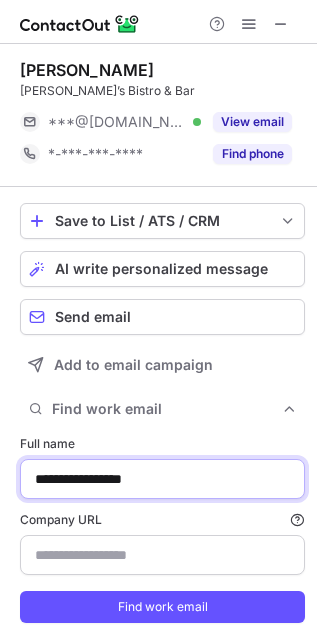 type on "**********" 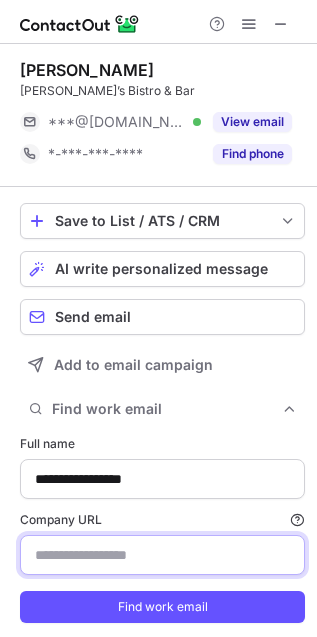 click on "Company URL Finding work email will consume 1 credit if a match is found." at bounding box center (162, 555) 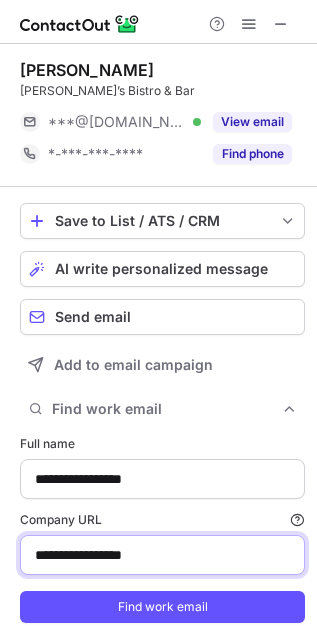 type on "**********" 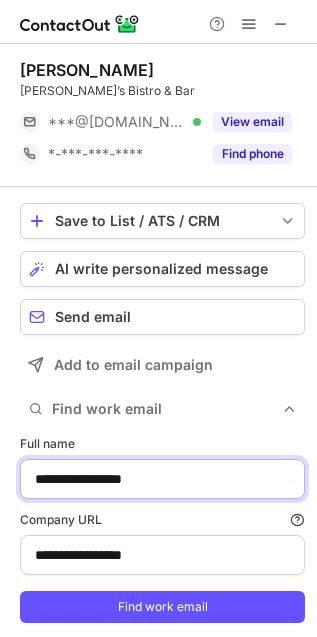 click on "**********" at bounding box center [162, 479] 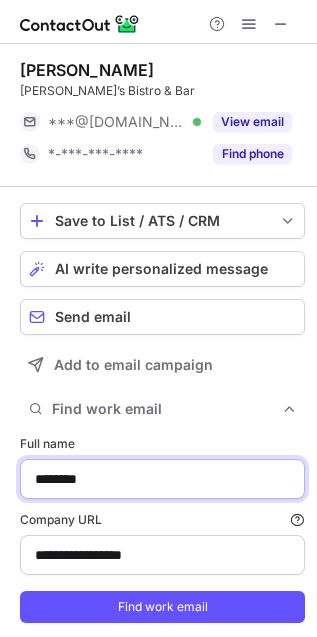 type on "********" 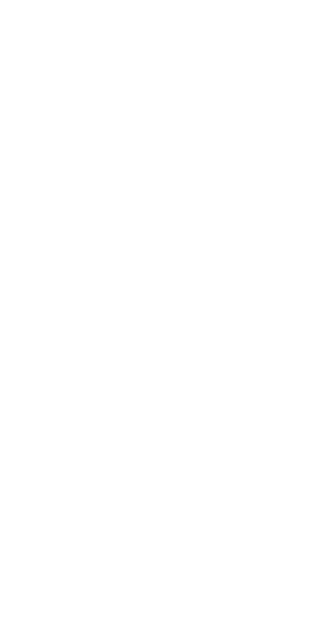 scroll, scrollTop: 0, scrollLeft: 0, axis: both 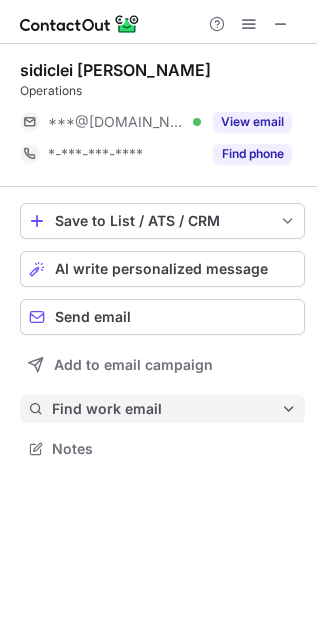 click on "Find work email" at bounding box center (166, 409) 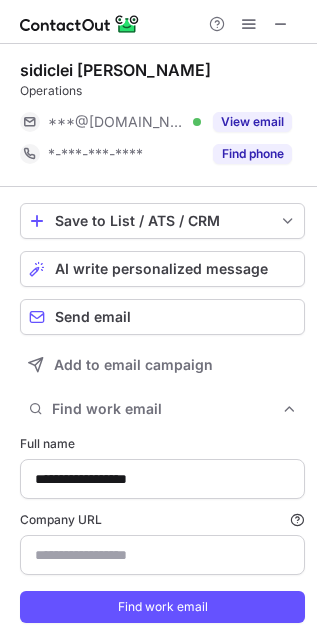 scroll, scrollTop: 10, scrollLeft: 10, axis: both 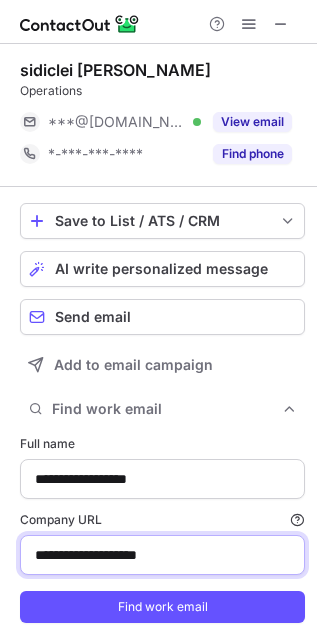 click on "**********" at bounding box center (162, 555) 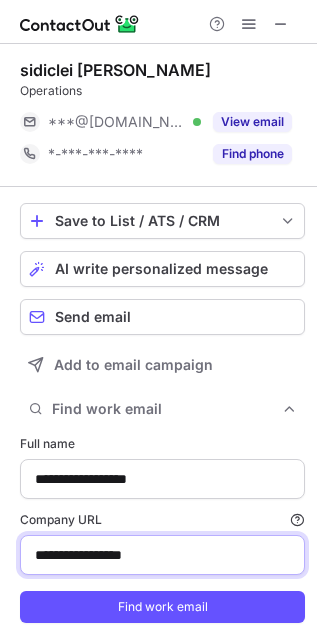 type on "**********" 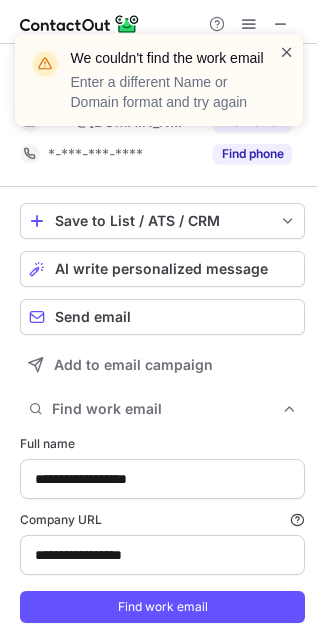 click at bounding box center (287, 52) 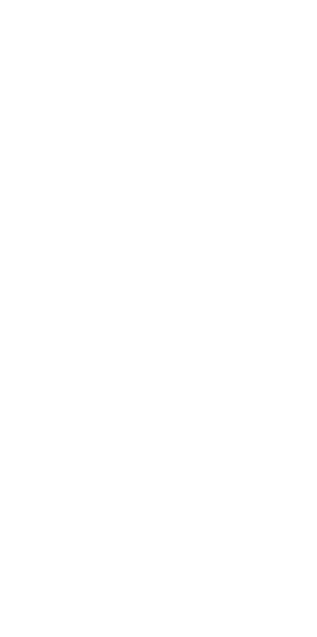 scroll, scrollTop: 0, scrollLeft: 0, axis: both 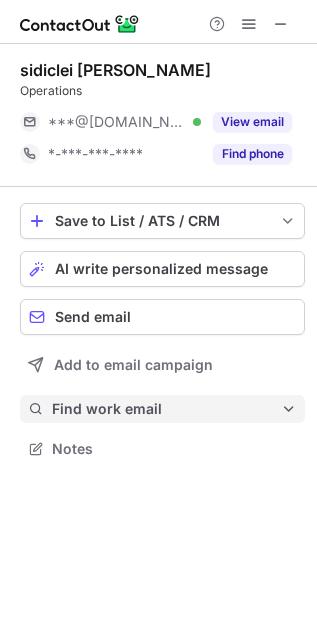 click on "Find work email" at bounding box center (166, 409) 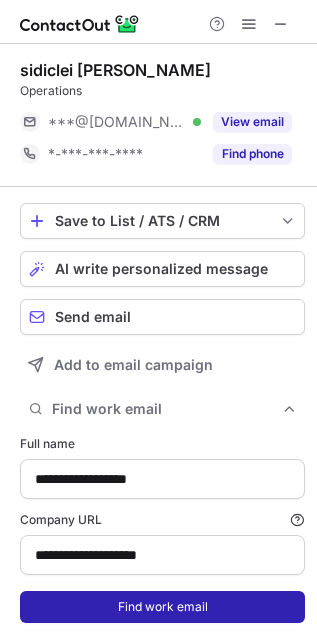 click on "Find work email" at bounding box center [162, 607] 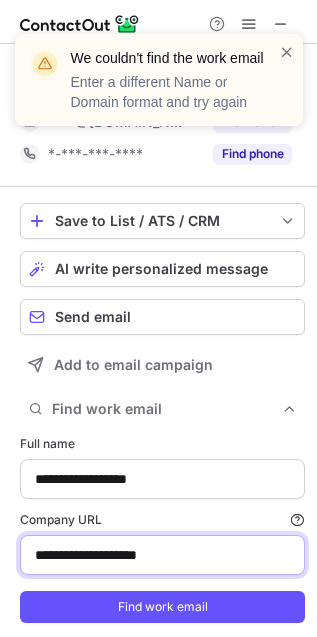click on "**********" at bounding box center (162, 555) 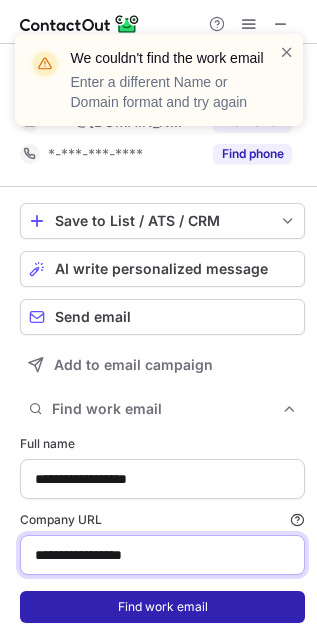 type on "**********" 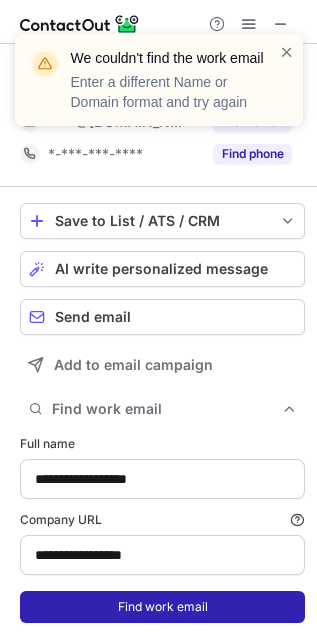 click on "Find work email" at bounding box center (162, 607) 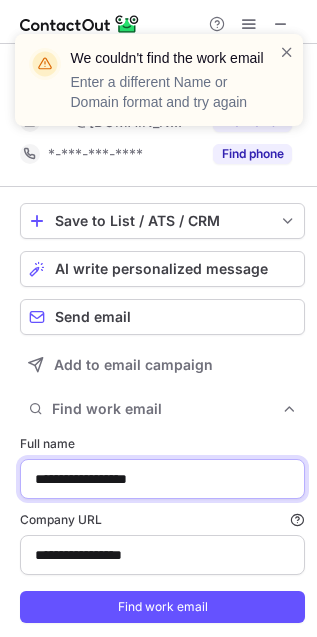 drag, startPoint x: 175, startPoint y: 461, endPoint x: 171, endPoint y: 476, distance: 15.524175 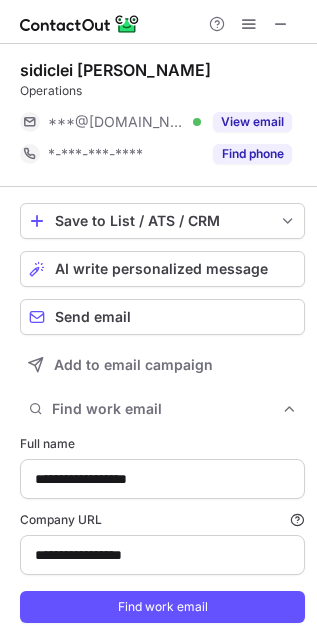 type on "**********" 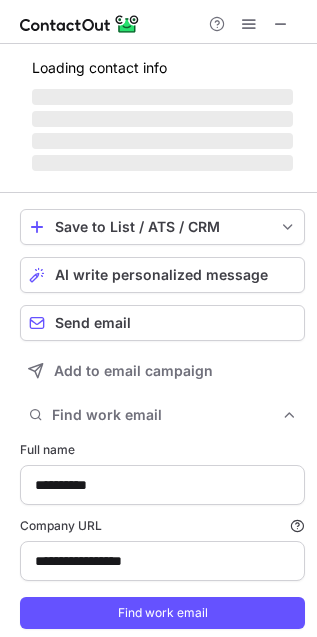 type 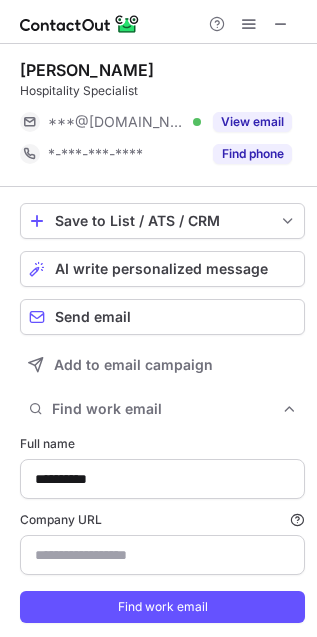 scroll, scrollTop: 646, scrollLeft: 303, axis: both 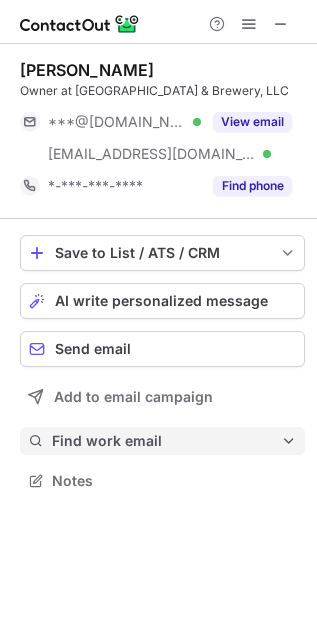 click on "Find work email" at bounding box center [166, 441] 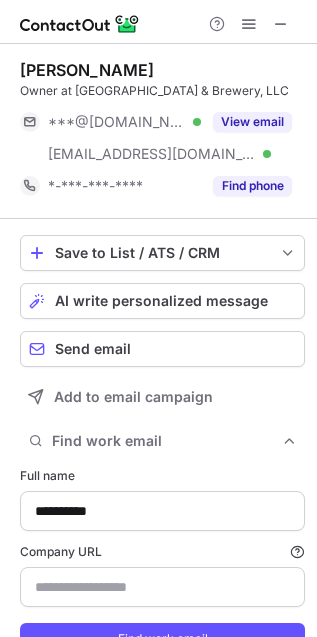 type on "**********" 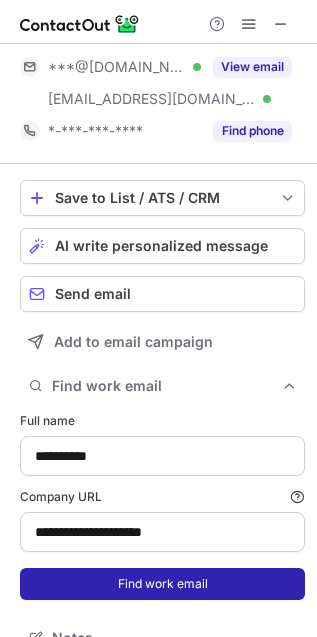 scroll, scrollTop: 85, scrollLeft: 0, axis: vertical 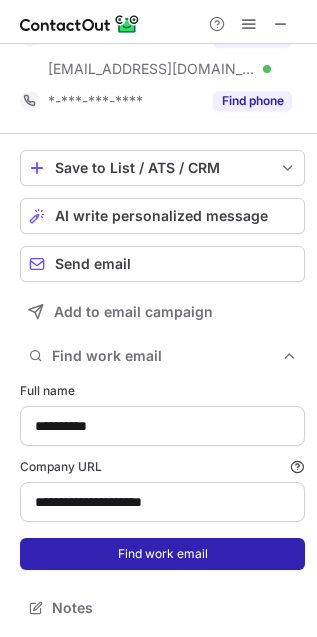 click on "Find work email" at bounding box center [162, 554] 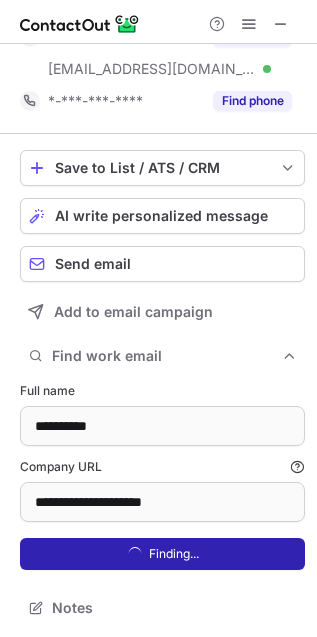 scroll, scrollTop: 10, scrollLeft: 10, axis: both 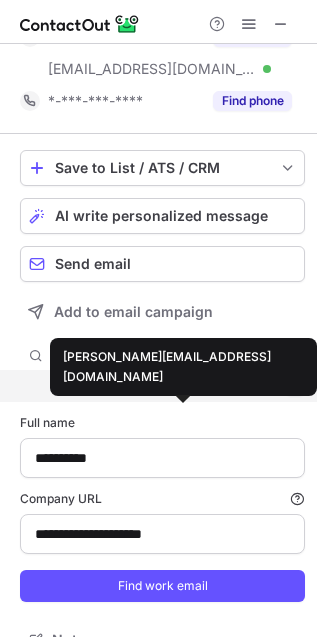 click on "greg@whiterockalehouse.com" at bounding box center (155, 386) 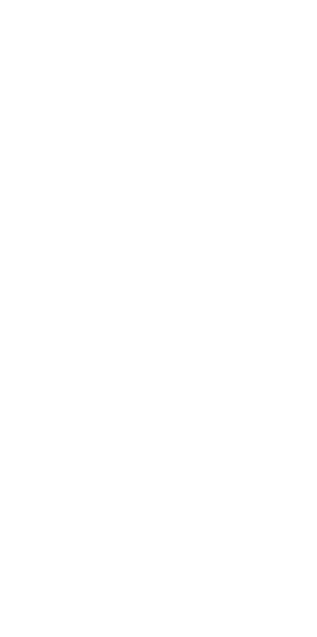 scroll, scrollTop: 0, scrollLeft: 0, axis: both 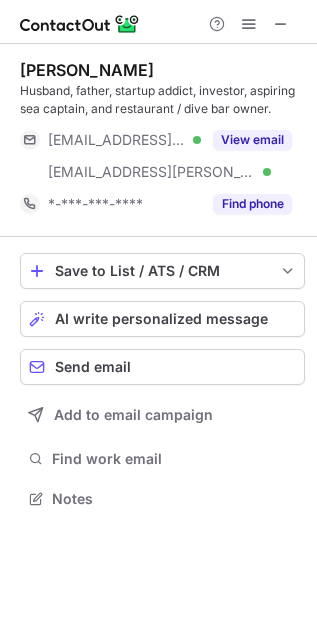 drag, startPoint x: 136, startPoint y: 461, endPoint x: 15, endPoint y: 490, distance: 124.42668 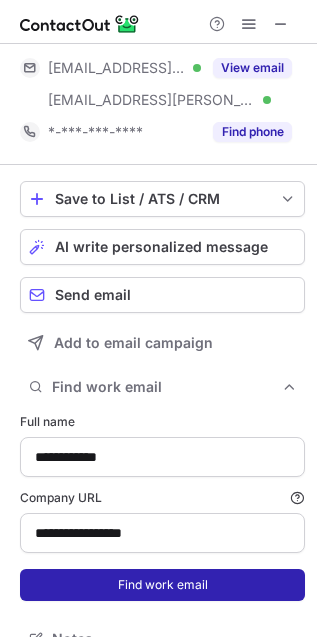 scroll, scrollTop: 103, scrollLeft: 0, axis: vertical 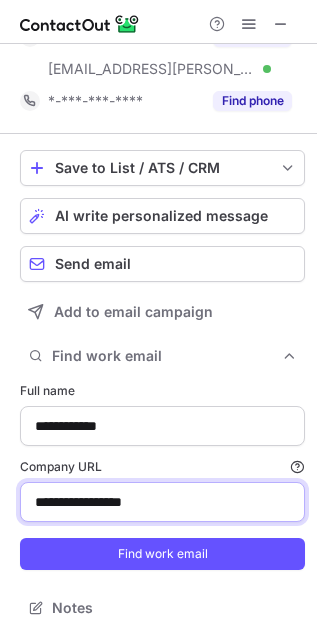 drag, startPoint x: 168, startPoint y: 501, endPoint x: 31, endPoint y: 493, distance: 137.23338 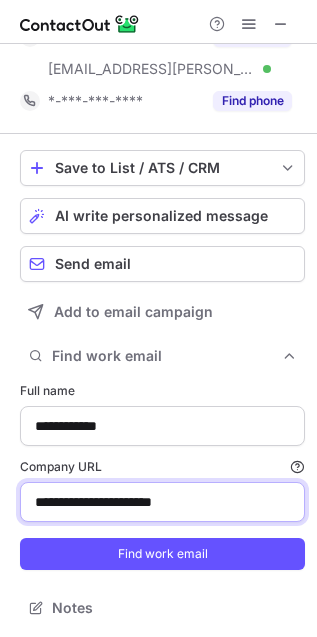 type on "**********" 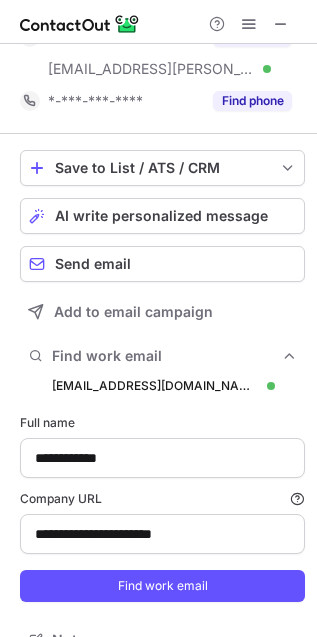scroll, scrollTop: 10, scrollLeft: 10, axis: both 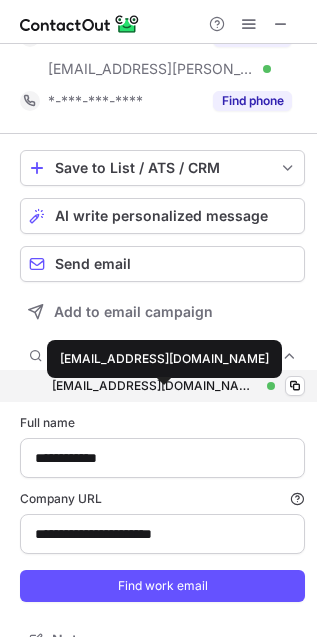 click on "len@chelseacornerdallas.com" at bounding box center (155, 386) 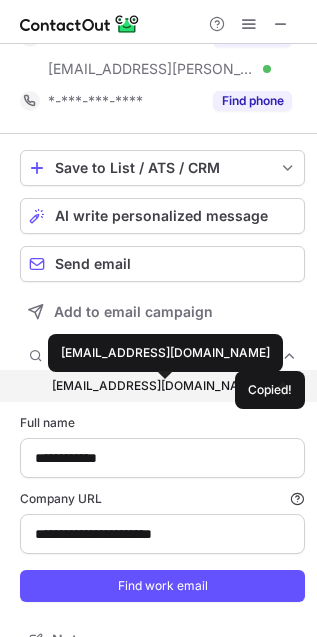 click on "len@chelseacornerdallas.com" at bounding box center (155, 386) 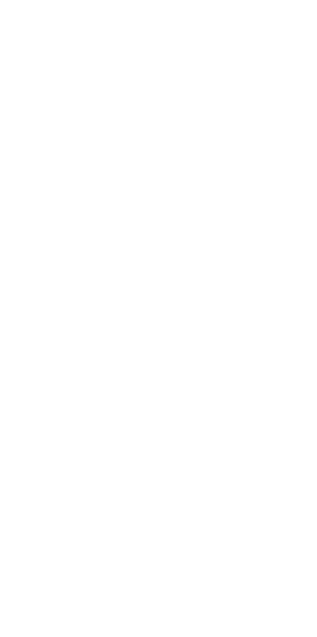 scroll, scrollTop: 0, scrollLeft: 0, axis: both 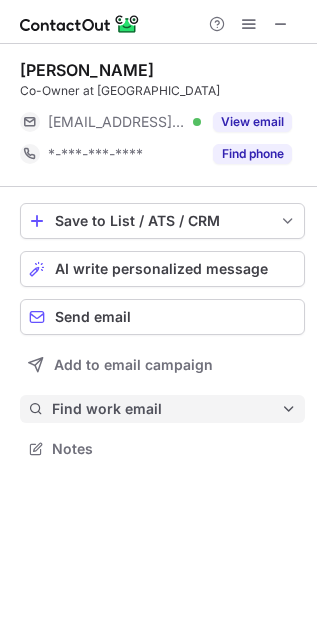 click on "Find work email" at bounding box center [166, 409] 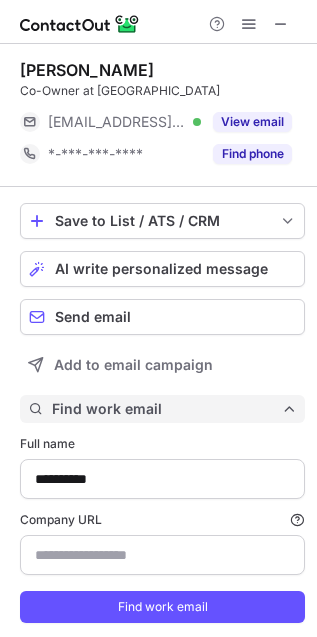 scroll, scrollTop: 10, scrollLeft: 10, axis: both 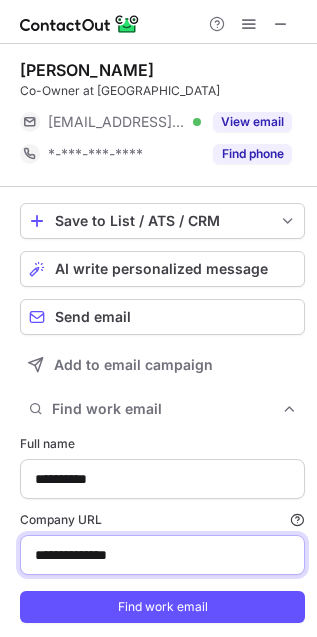 click on "**********" at bounding box center [162, 555] 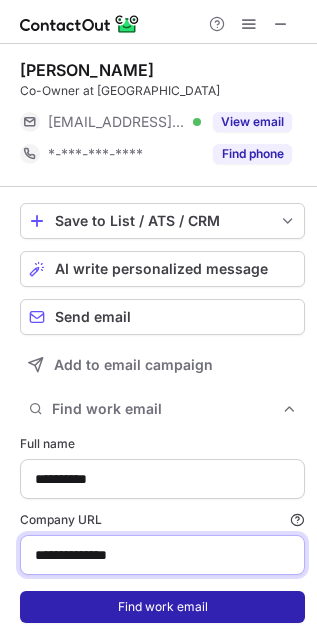 paste 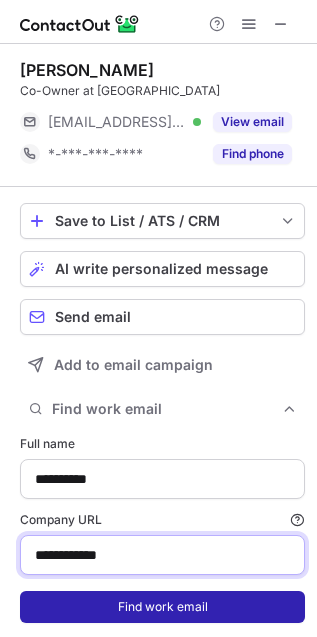 type on "**********" 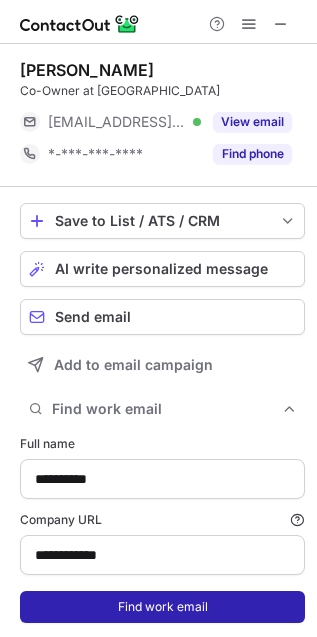 click on "Find work email" at bounding box center [162, 607] 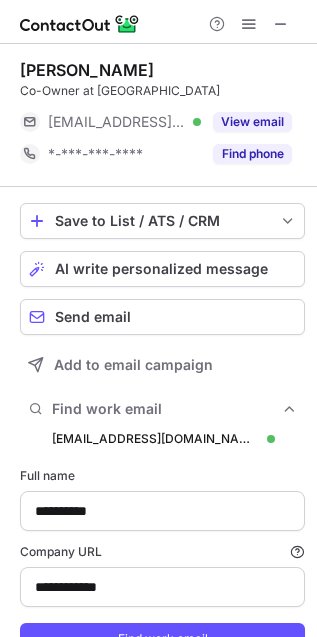 scroll, scrollTop: 10, scrollLeft: 10, axis: both 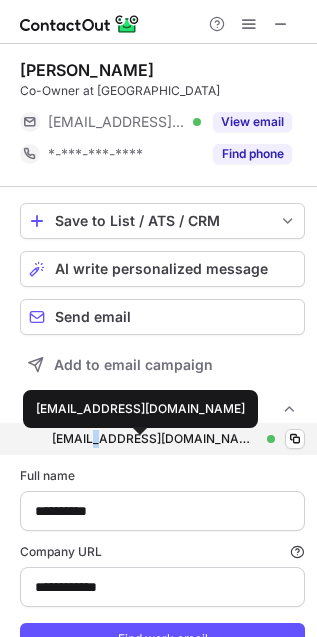 click on "arisa@aloythai.com" at bounding box center [155, 439] 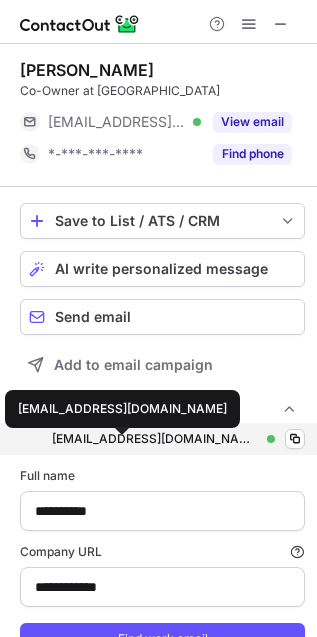 click on "arisa@aloythai.com" at bounding box center (155, 439) 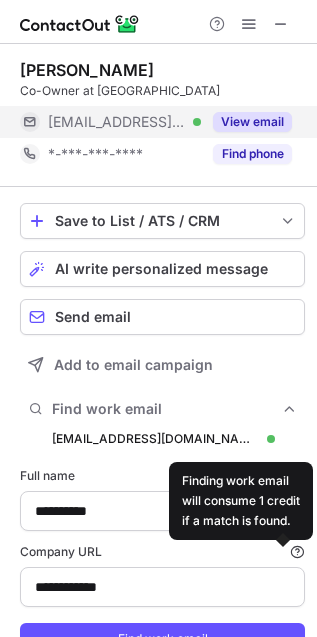 click on "View email" at bounding box center [252, 122] 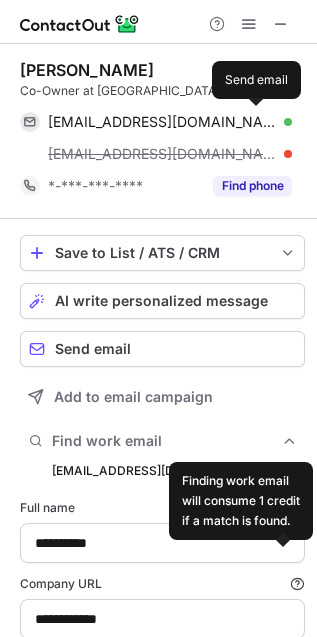 scroll, scrollTop: 10, scrollLeft: 10, axis: both 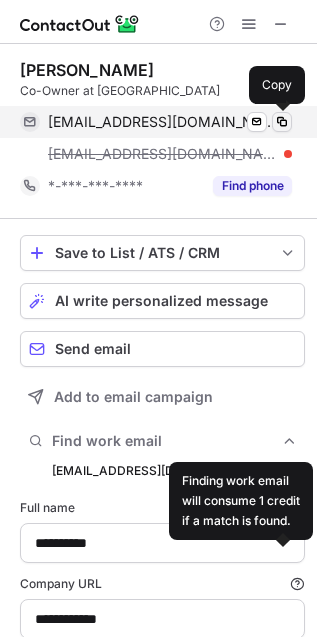 click at bounding box center [282, 122] 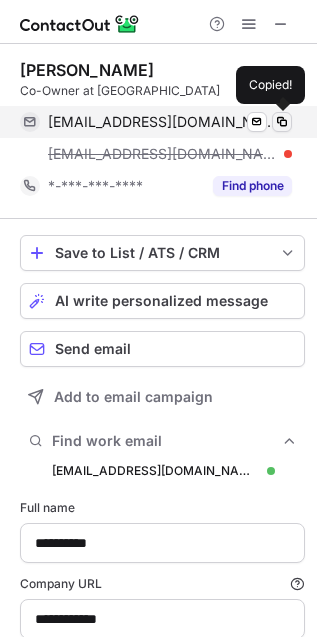 click at bounding box center (282, 122) 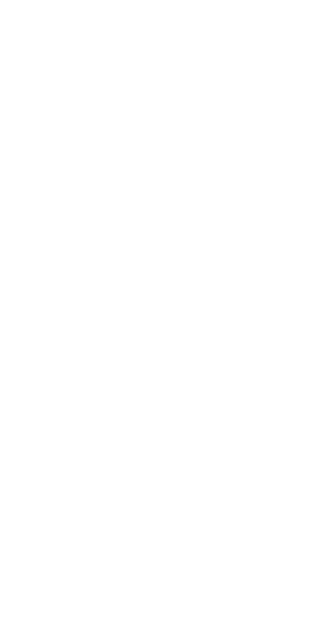 scroll, scrollTop: 0, scrollLeft: 0, axis: both 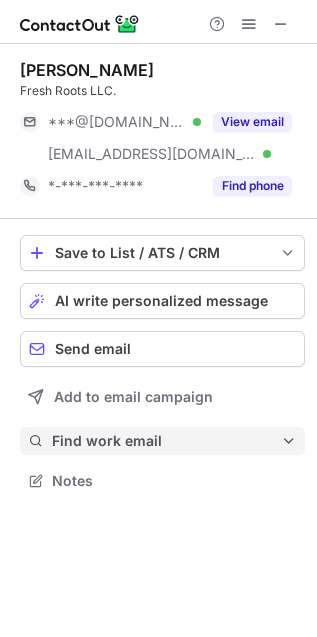click on "Find work email" at bounding box center [166, 441] 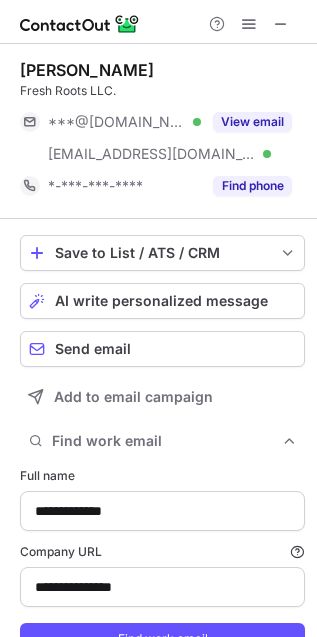 type on "**********" 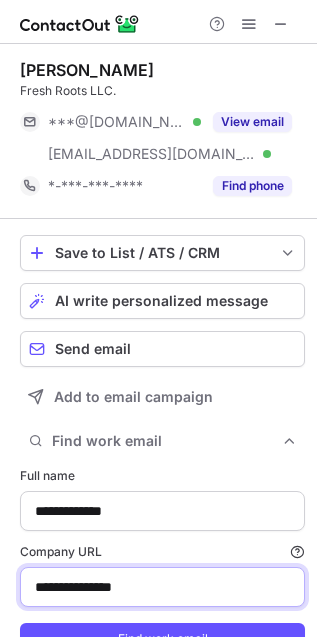 click on "**********" at bounding box center [162, 587] 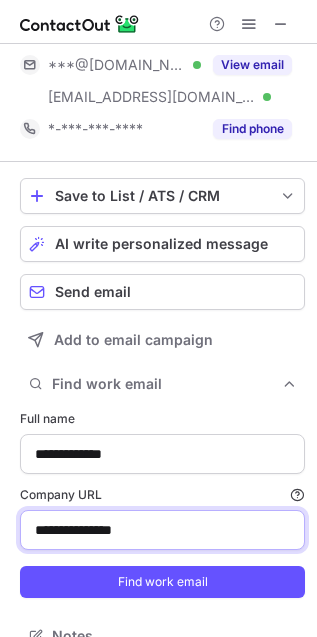 scroll, scrollTop: 85, scrollLeft: 0, axis: vertical 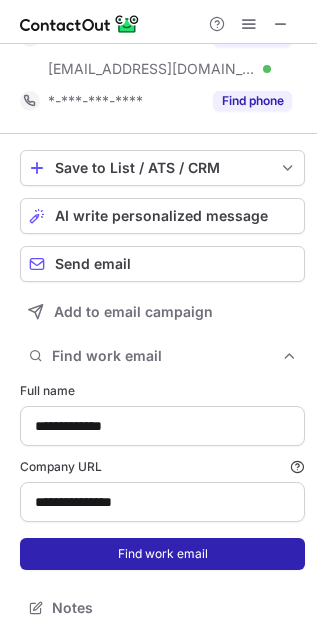 click on "Find work email" at bounding box center [162, 554] 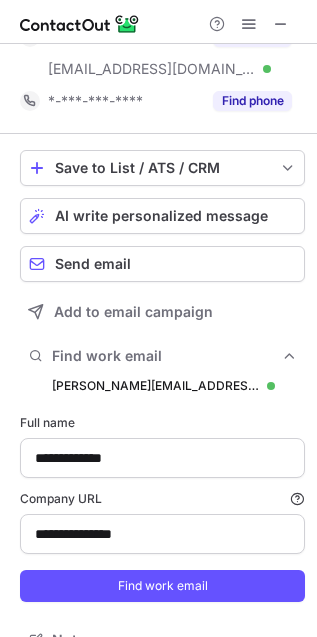 scroll, scrollTop: 10, scrollLeft: 10, axis: both 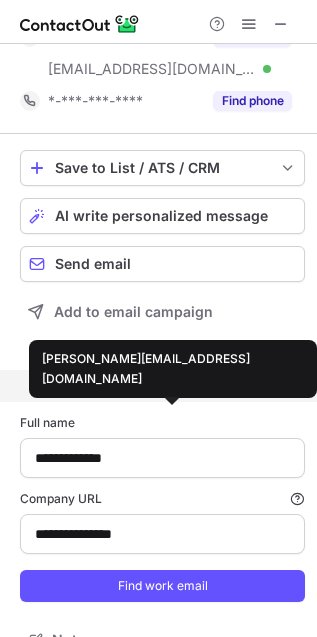 click on "[PERSON_NAME][EMAIL_ADDRESS][DOMAIN_NAME]" at bounding box center (155, 386) 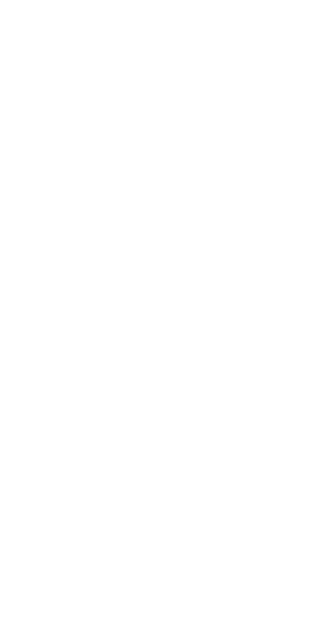 scroll, scrollTop: 0, scrollLeft: 0, axis: both 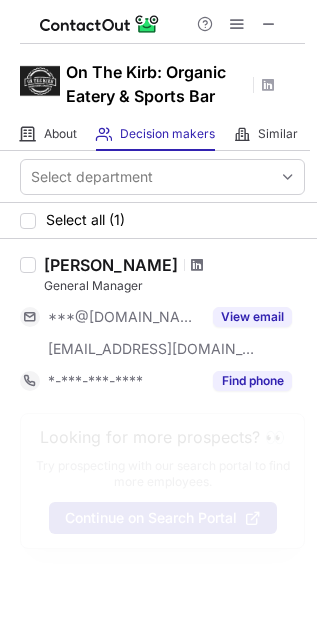 click at bounding box center (197, 265) 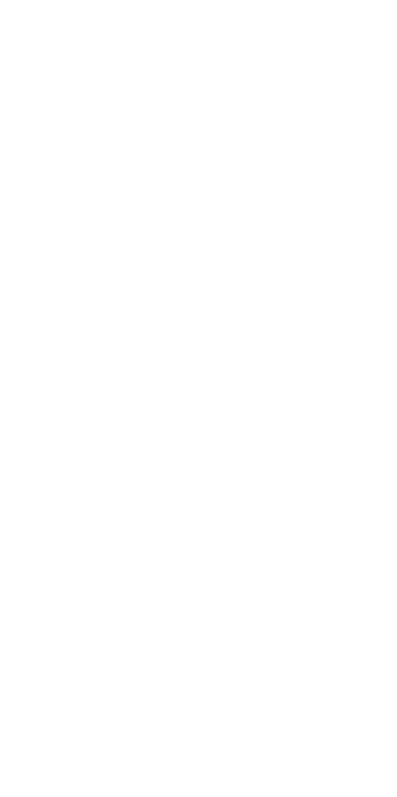 scroll, scrollTop: 0, scrollLeft: 0, axis: both 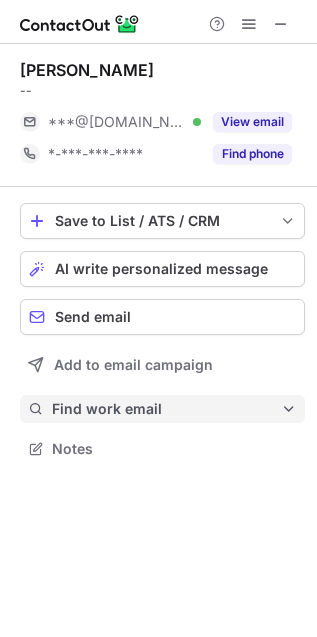 click on "Find work email" at bounding box center (166, 409) 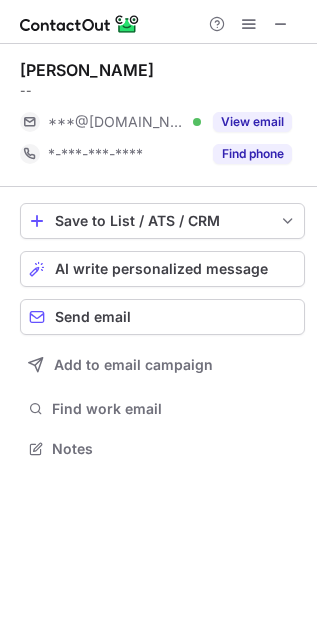 scroll, scrollTop: 10, scrollLeft: 10, axis: both 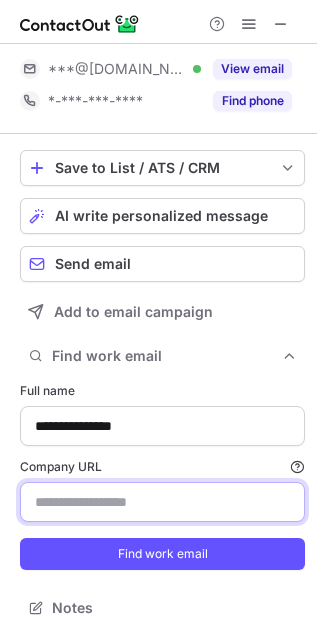 drag, startPoint x: 151, startPoint y: 485, endPoint x: 138, endPoint y: 477, distance: 15.264338 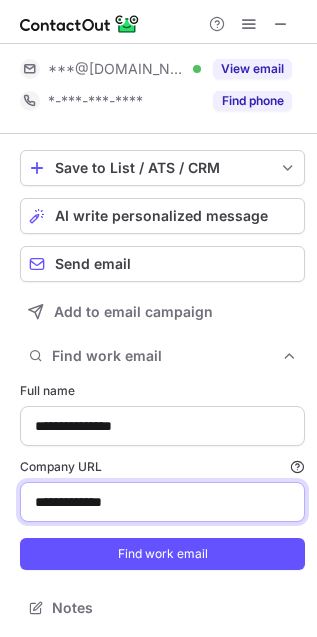 type on "**********" 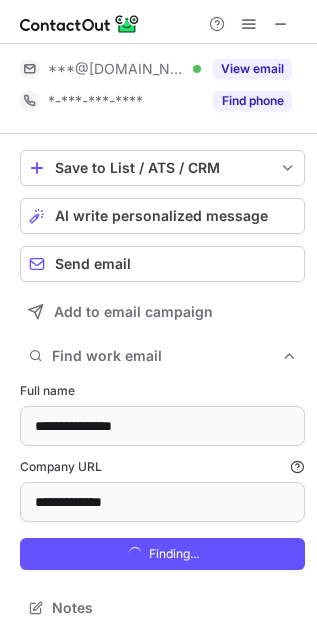 scroll, scrollTop: 10, scrollLeft: 10, axis: both 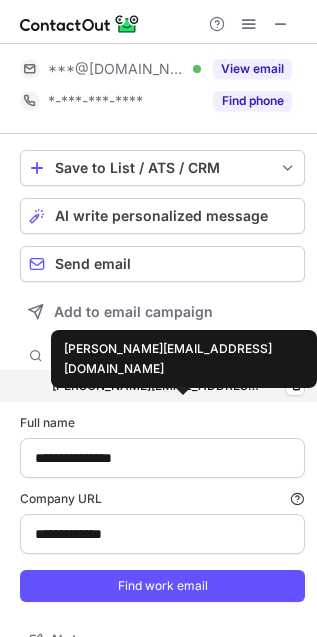 click on "adrian@onthekirb.com" at bounding box center [155, 386] 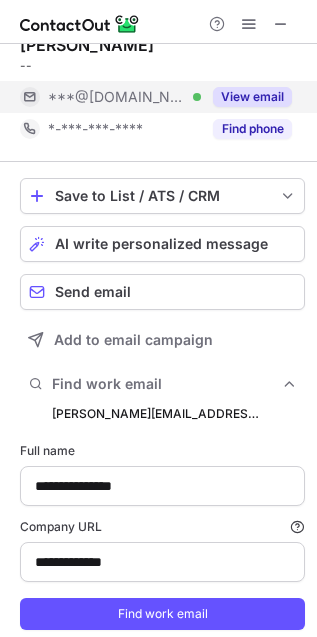 scroll, scrollTop: 0, scrollLeft: 0, axis: both 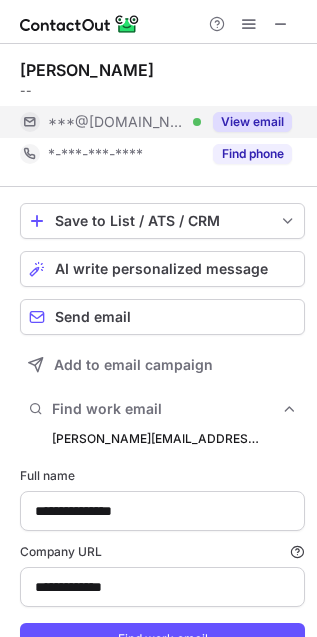 click on "View email" at bounding box center [252, 122] 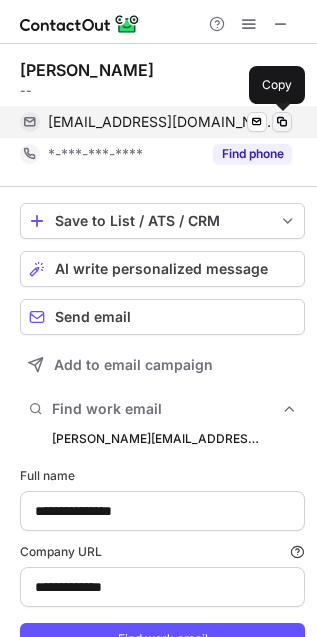 click at bounding box center [282, 122] 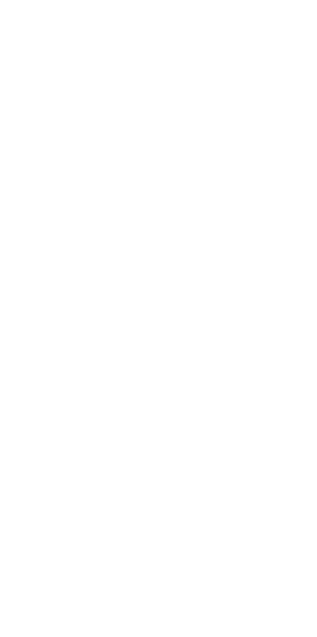 scroll, scrollTop: 0, scrollLeft: 0, axis: both 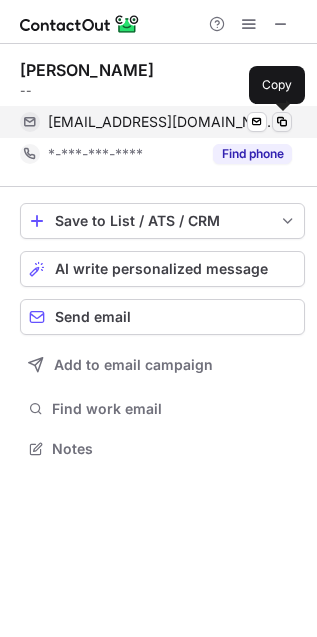 click at bounding box center [282, 122] 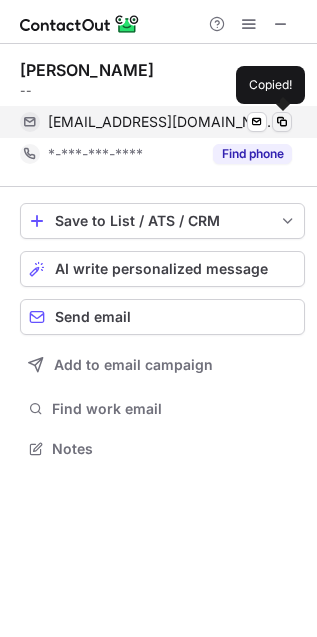 click at bounding box center [282, 122] 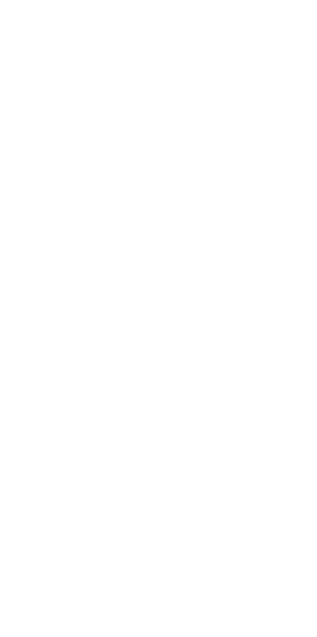scroll, scrollTop: 0, scrollLeft: 0, axis: both 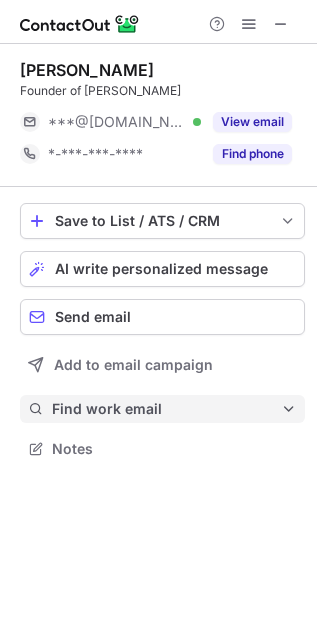 click on "Find work email" at bounding box center [162, 409] 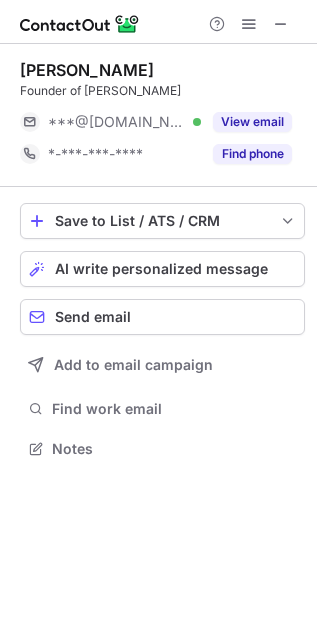 scroll, scrollTop: 10, scrollLeft: 10, axis: both 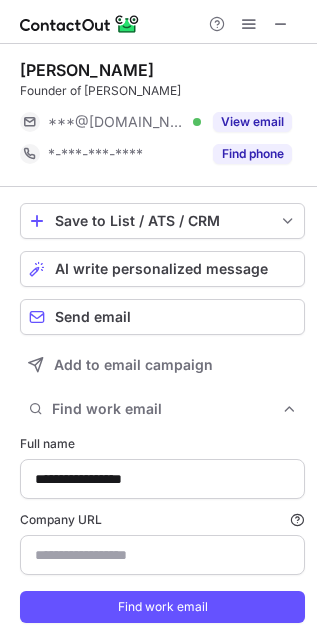 type on "**********" 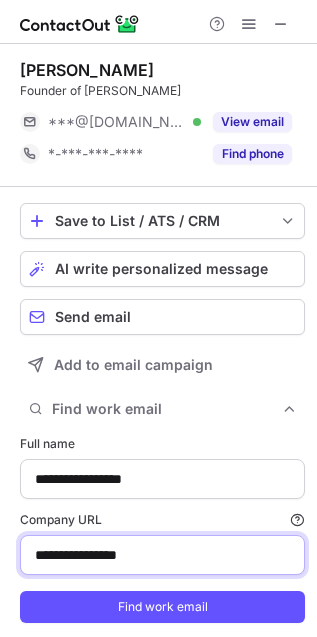 click on "**********" at bounding box center [162, 555] 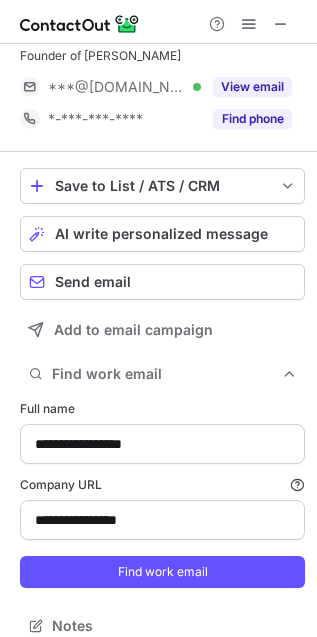 scroll, scrollTop: 53, scrollLeft: 0, axis: vertical 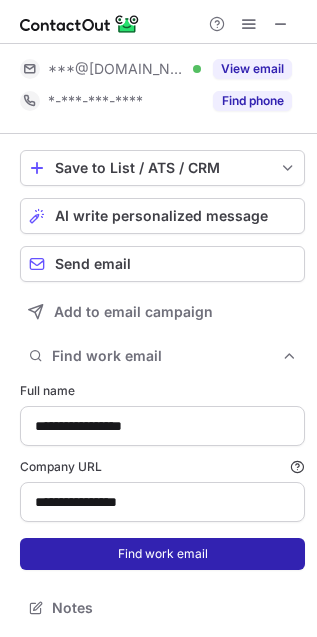 click on "Find work email" at bounding box center [162, 554] 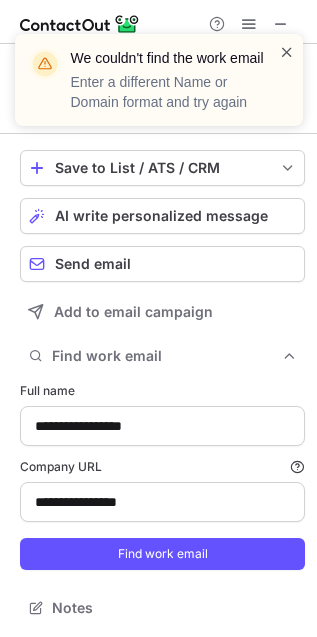 click at bounding box center [287, 52] 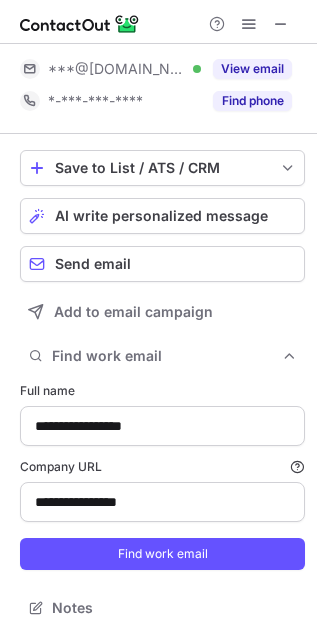 scroll, scrollTop: 0, scrollLeft: 0, axis: both 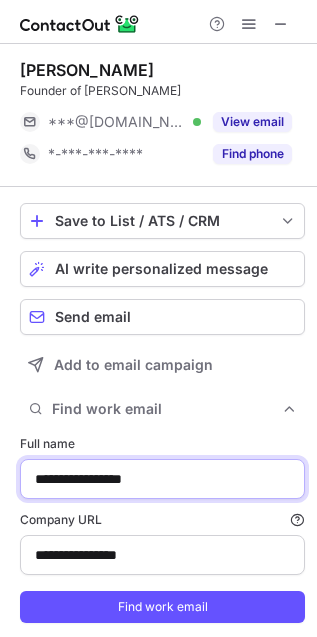 click on "**********" at bounding box center [162, 479] 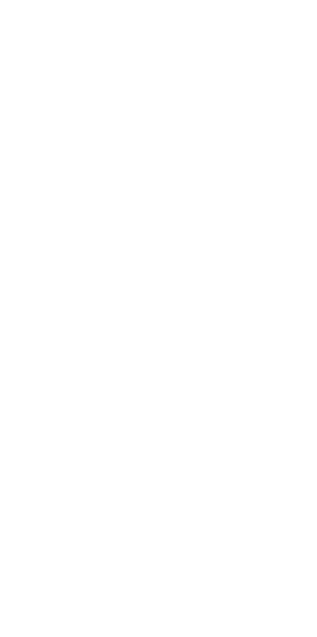 scroll, scrollTop: 0, scrollLeft: 0, axis: both 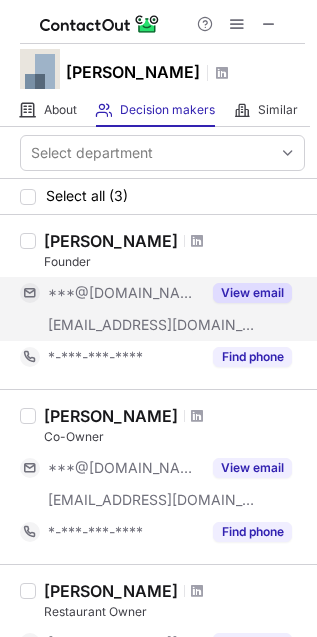 click on "View email" at bounding box center [252, 293] 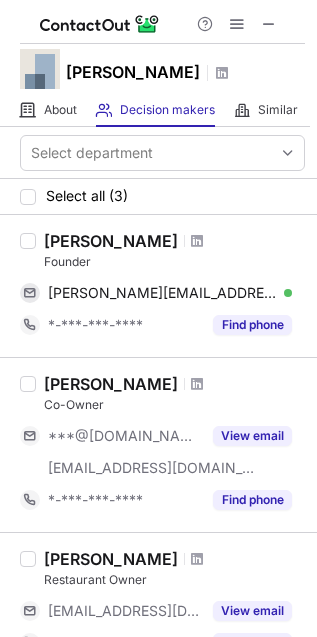 scroll, scrollTop: 208, scrollLeft: 0, axis: vertical 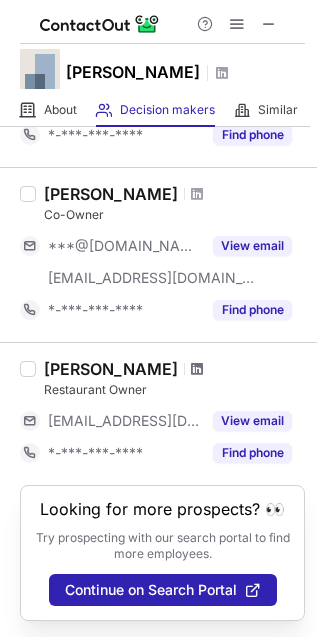 click at bounding box center (197, 369) 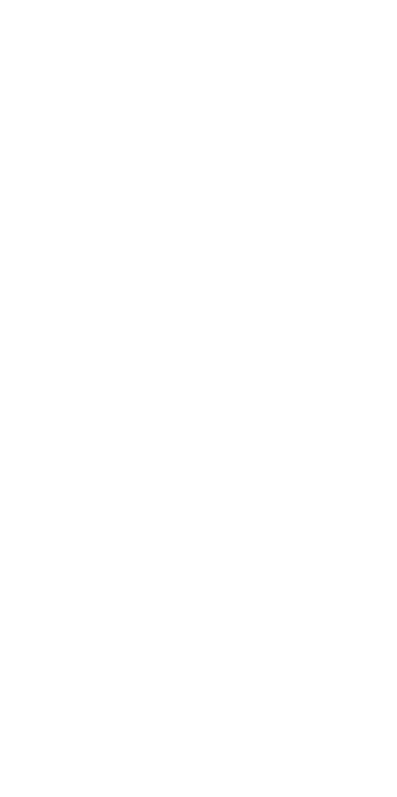 scroll, scrollTop: 0, scrollLeft: 0, axis: both 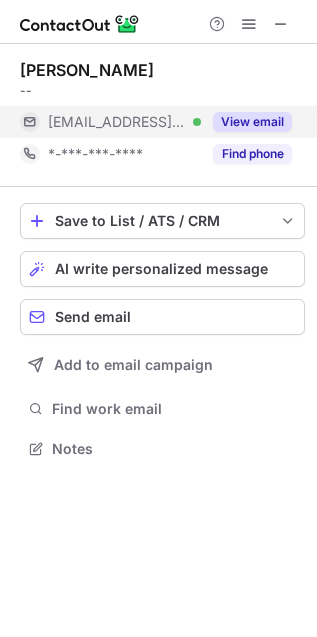 click on "View email" at bounding box center (252, 122) 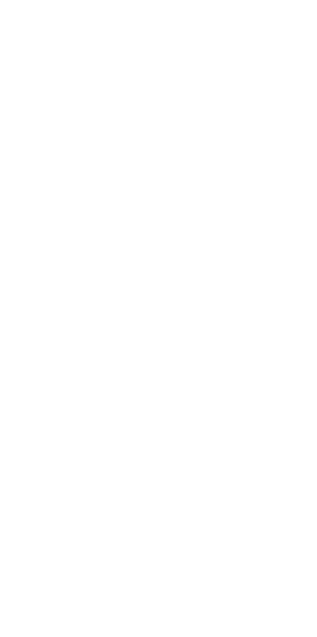 scroll, scrollTop: 0, scrollLeft: 0, axis: both 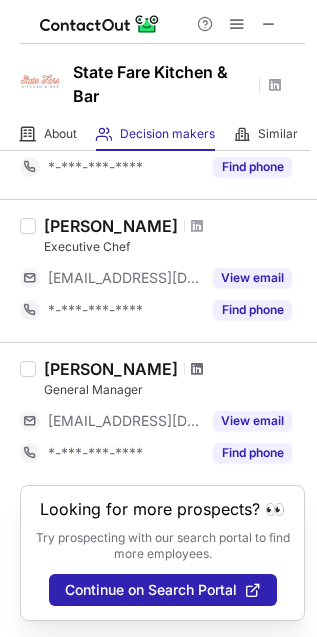 click at bounding box center (197, 369) 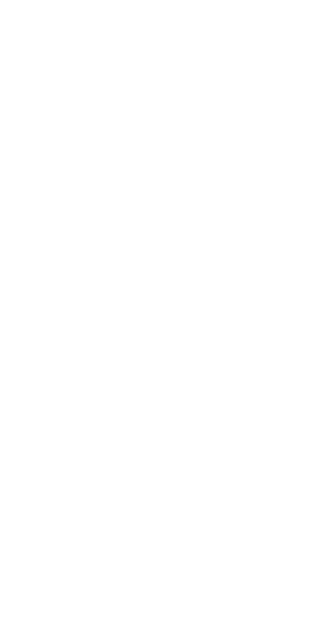 scroll, scrollTop: 0, scrollLeft: 0, axis: both 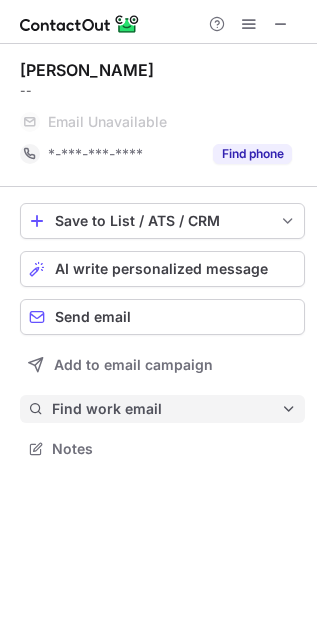 click on "Find work email" at bounding box center [166, 409] 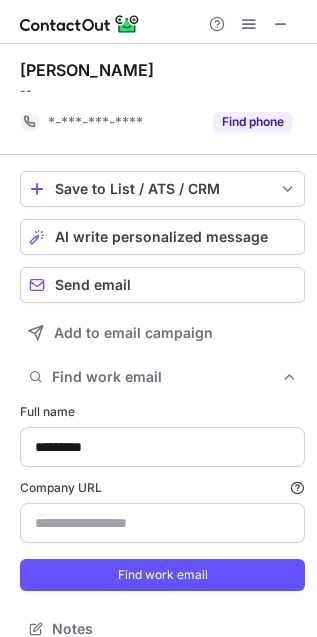 scroll, scrollTop: 615, scrollLeft: 303, axis: both 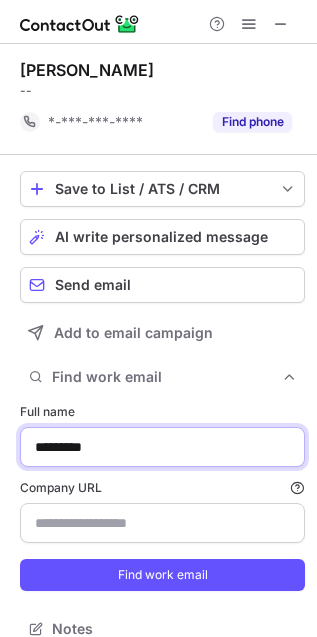 click on "*********" at bounding box center (162, 447) 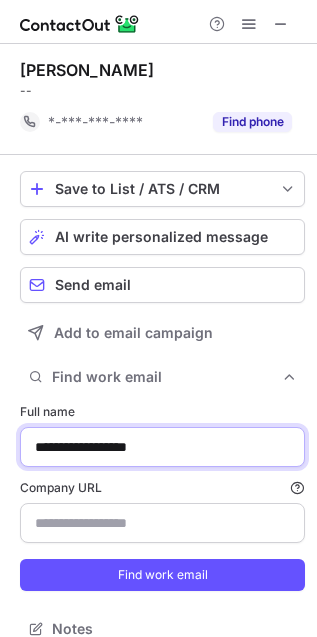 type on "**********" 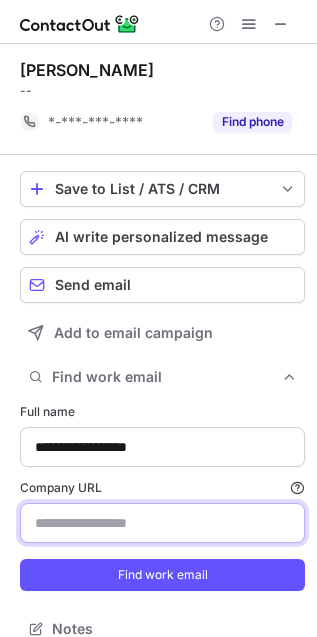 click on "Company URL Finding work email will consume 1 credit if a match is found." at bounding box center (162, 523) 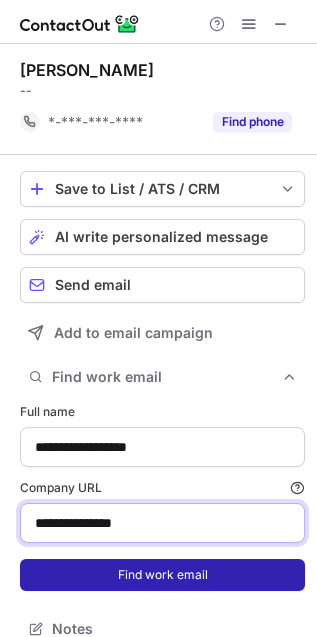 type on "**********" 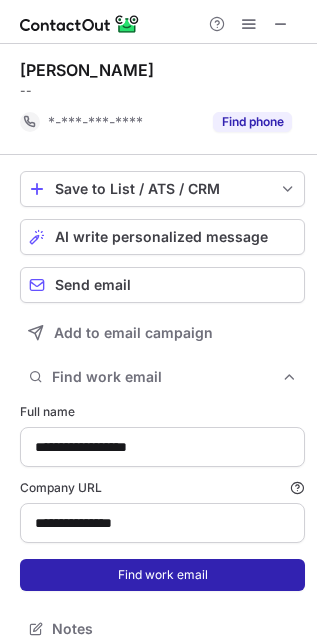 click on "Find work email" at bounding box center (162, 575) 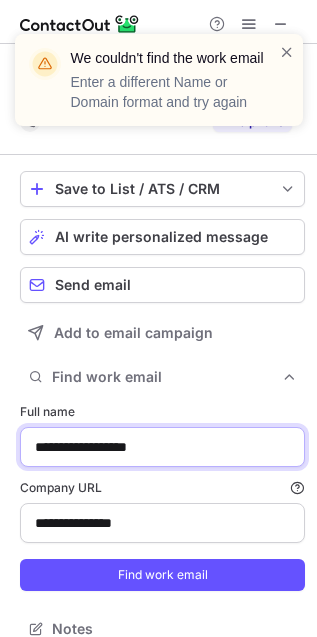 click on "**********" at bounding box center (162, 447) 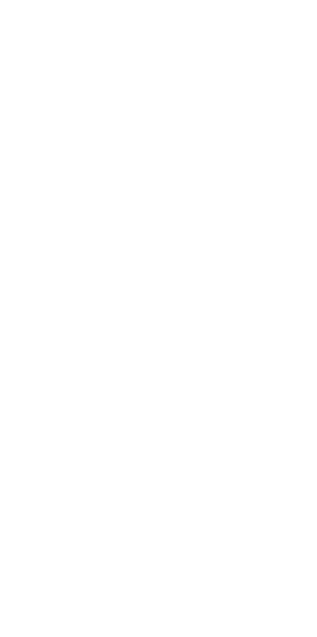 scroll, scrollTop: 0, scrollLeft: 0, axis: both 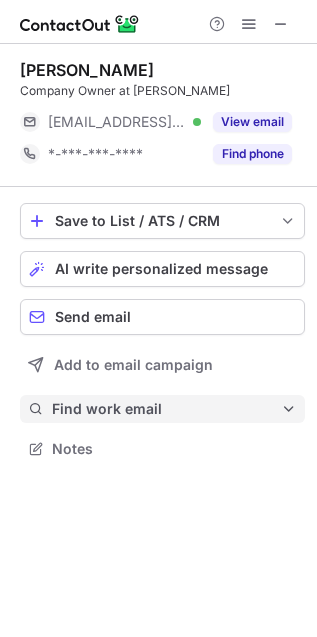 click on "Find work email" at bounding box center (166, 409) 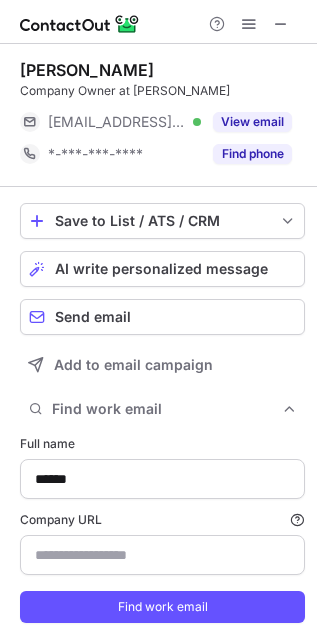 scroll, scrollTop: 10, scrollLeft: 10, axis: both 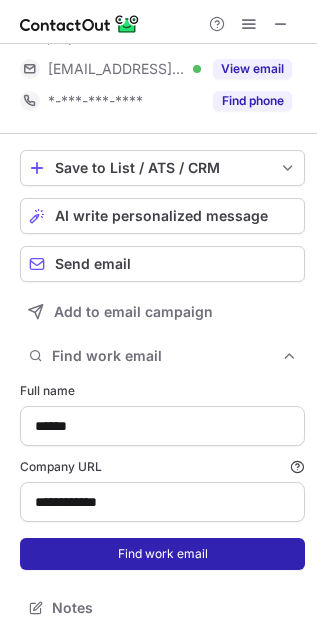 click on "Find work email" at bounding box center [162, 554] 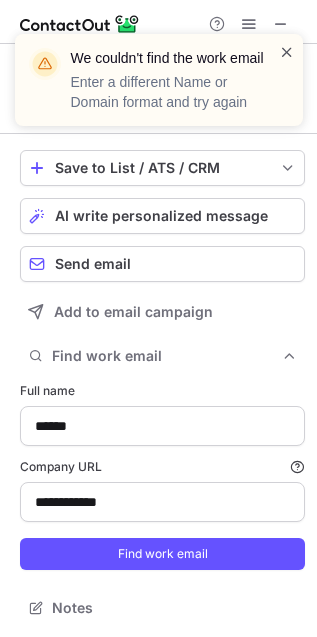 click at bounding box center [287, 52] 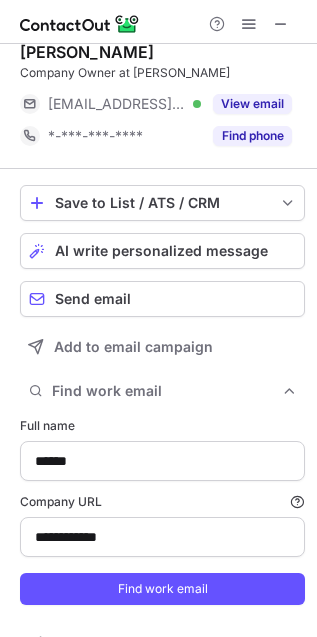 scroll, scrollTop: 0, scrollLeft: 0, axis: both 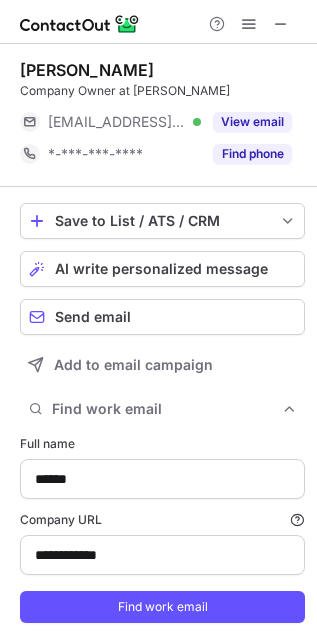 click on "View email" at bounding box center [252, 122] 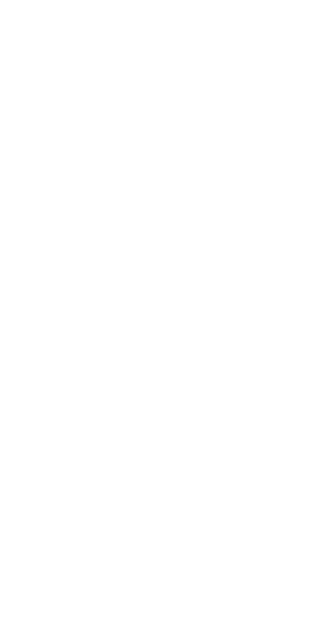 scroll, scrollTop: 0, scrollLeft: 0, axis: both 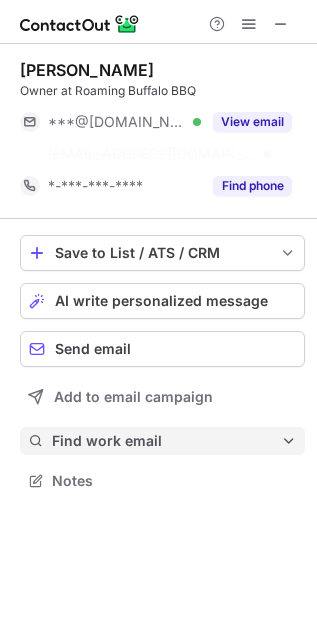 click on "Find work email" at bounding box center (166, 441) 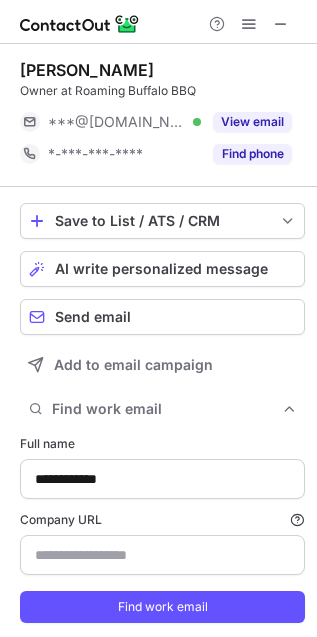 scroll, scrollTop: 10, scrollLeft: 10, axis: both 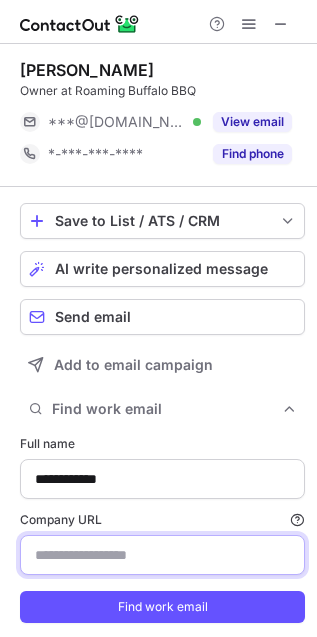 click on "Company URL Finding work email will consume 1 credit if a match is found." at bounding box center (162, 555) 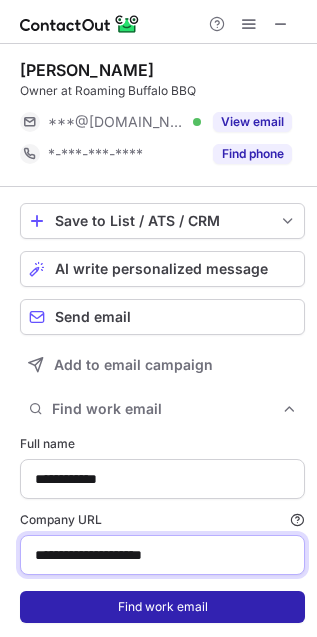 type on "**********" 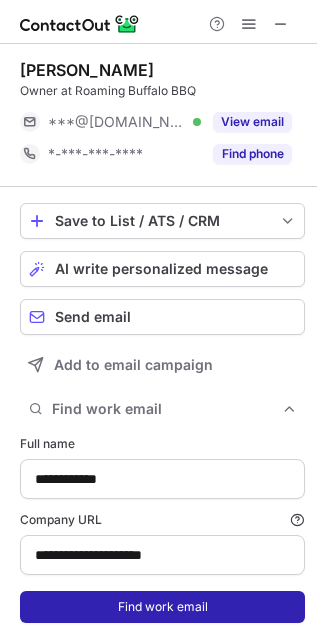 click on "Find work email" at bounding box center [162, 607] 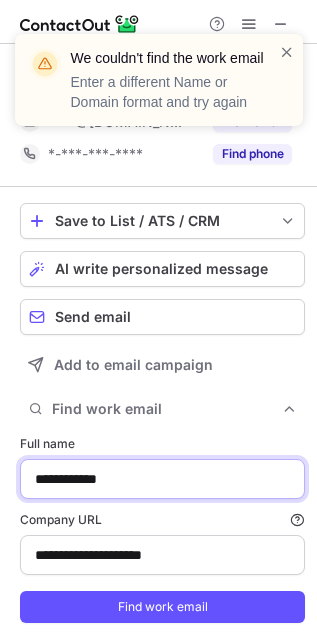 click on "**********" at bounding box center [162, 479] 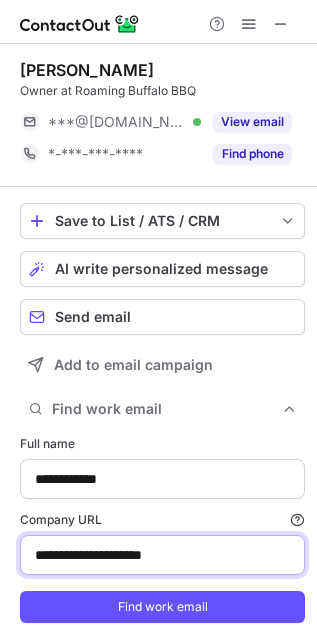 click on "**********" 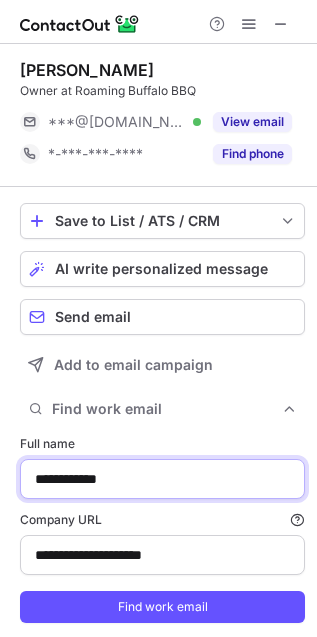 click on "**********" 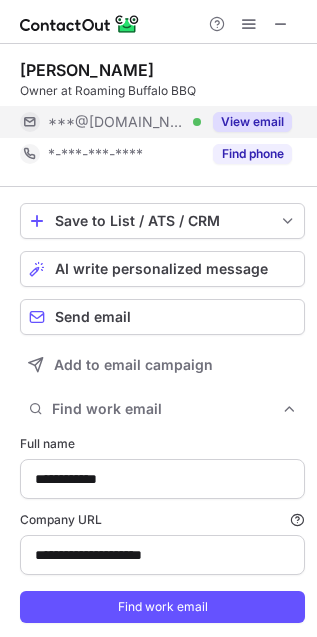 click on "View email" 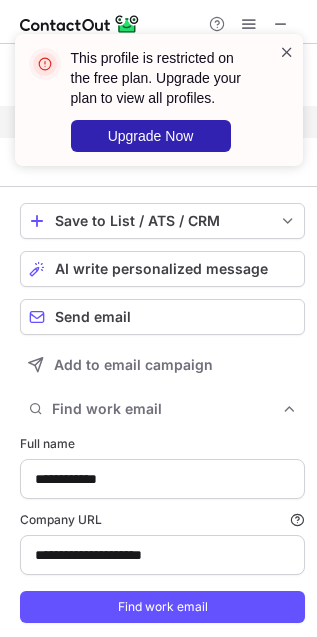 click 